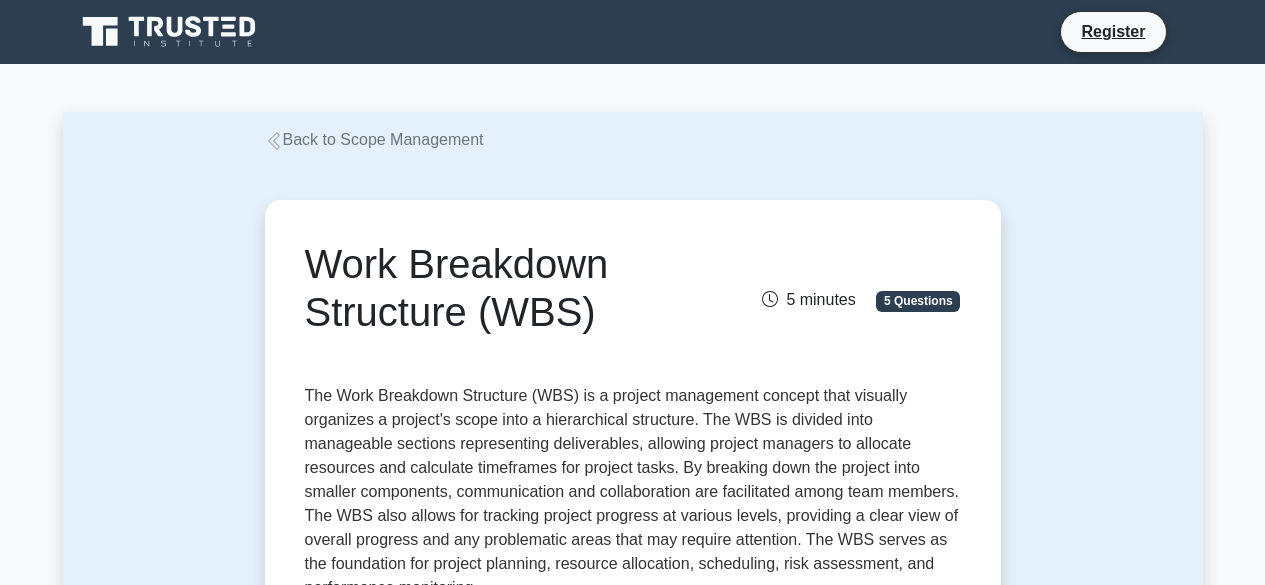 scroll, scrollTop: 0, scrollLeft: 0, axis: both 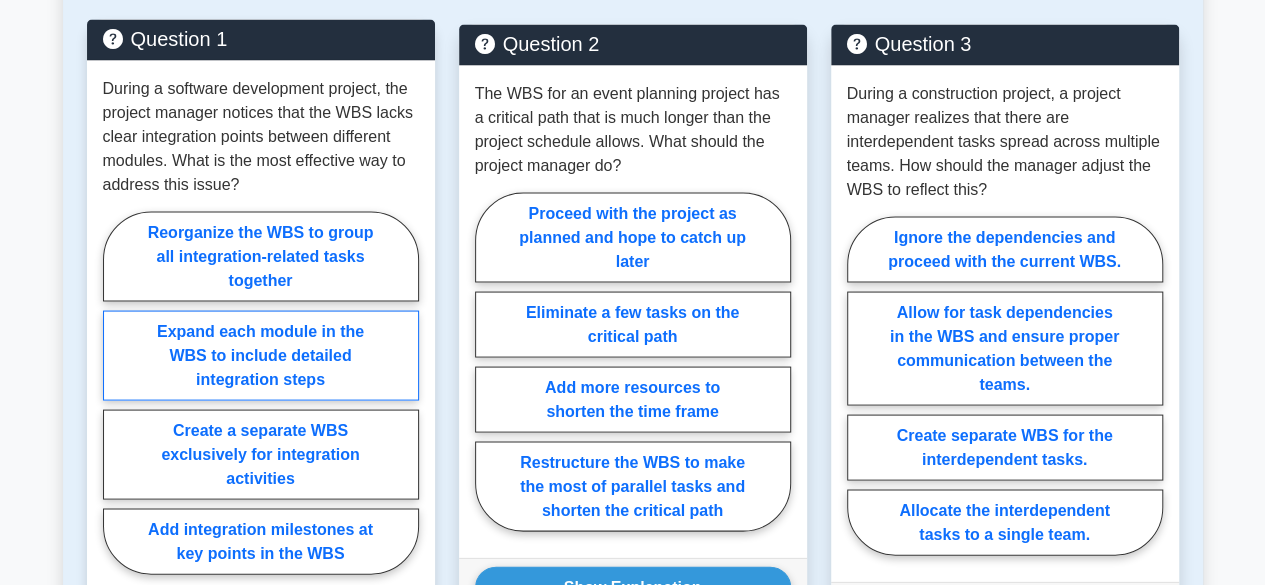 click on "Expand each module in the WBS to include detailed integration steps" at bounding box center [261, 355] 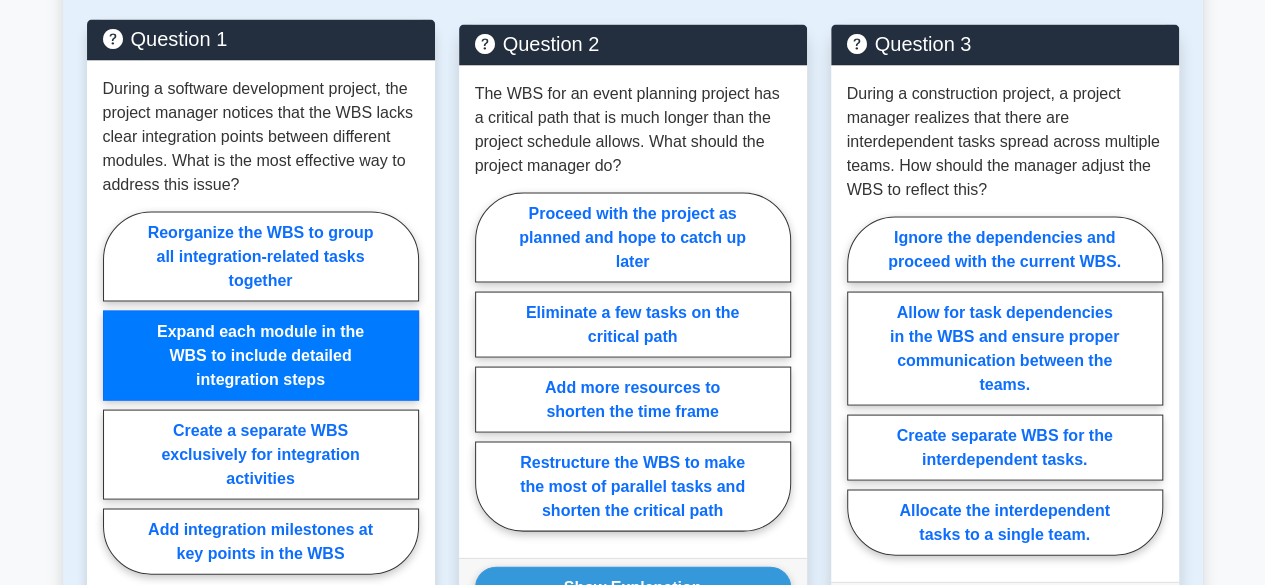 click on "Create a separate WBS exclusively for integration activities" at bounding box center [109, 398] 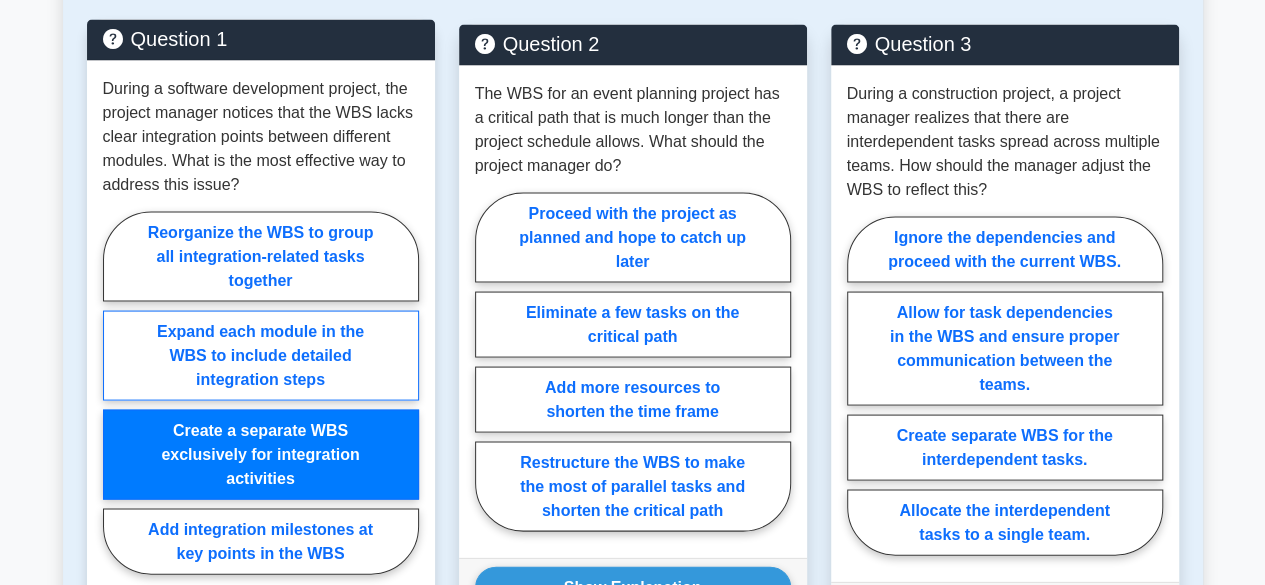 click on "Add integration milestones at key points in the WBS" at bounding box center [109, 398] 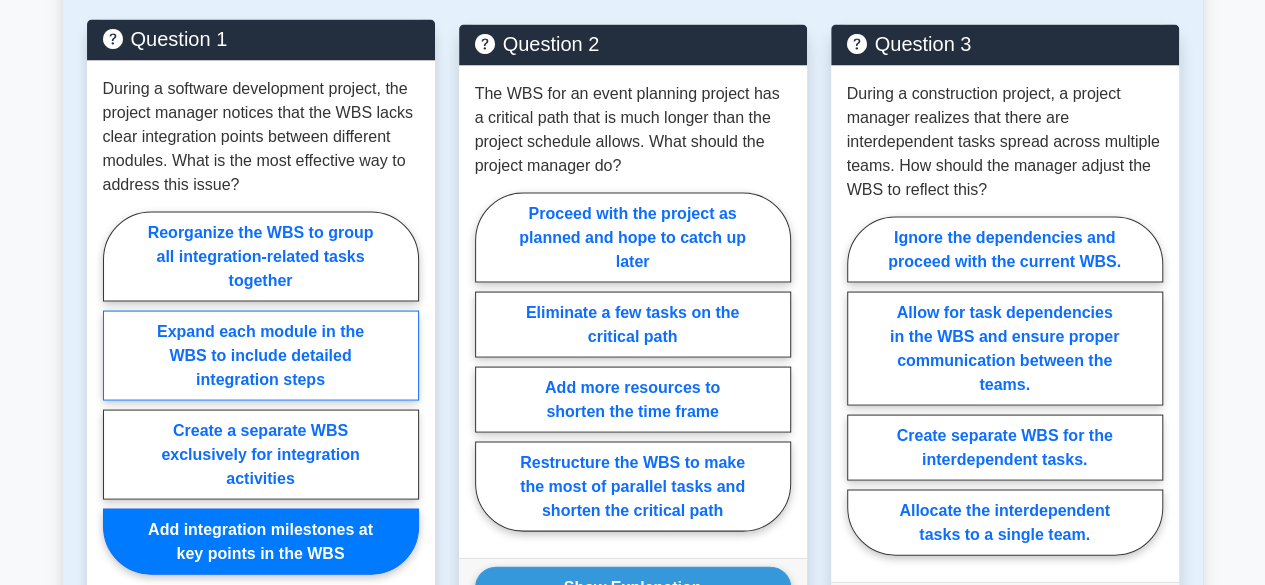 click on "Create a separate WBS exclusively for integration activities" at bounding box center [109, 398] 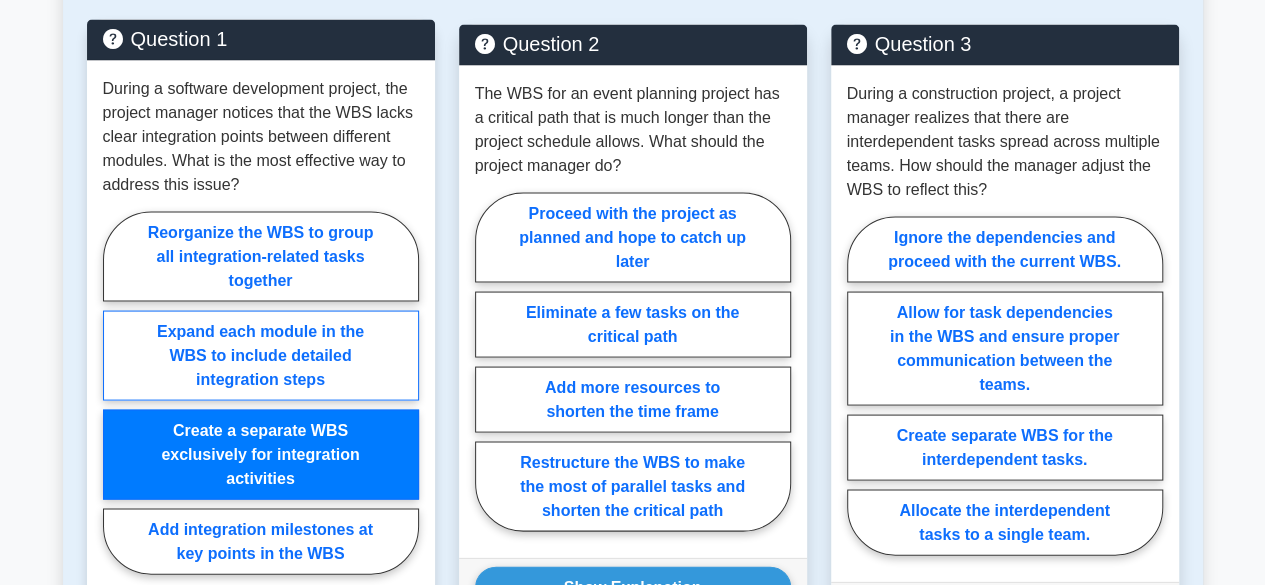 click on "Expand each module in the WBS to include detailed integration steps" at bounding box center [109, 398] 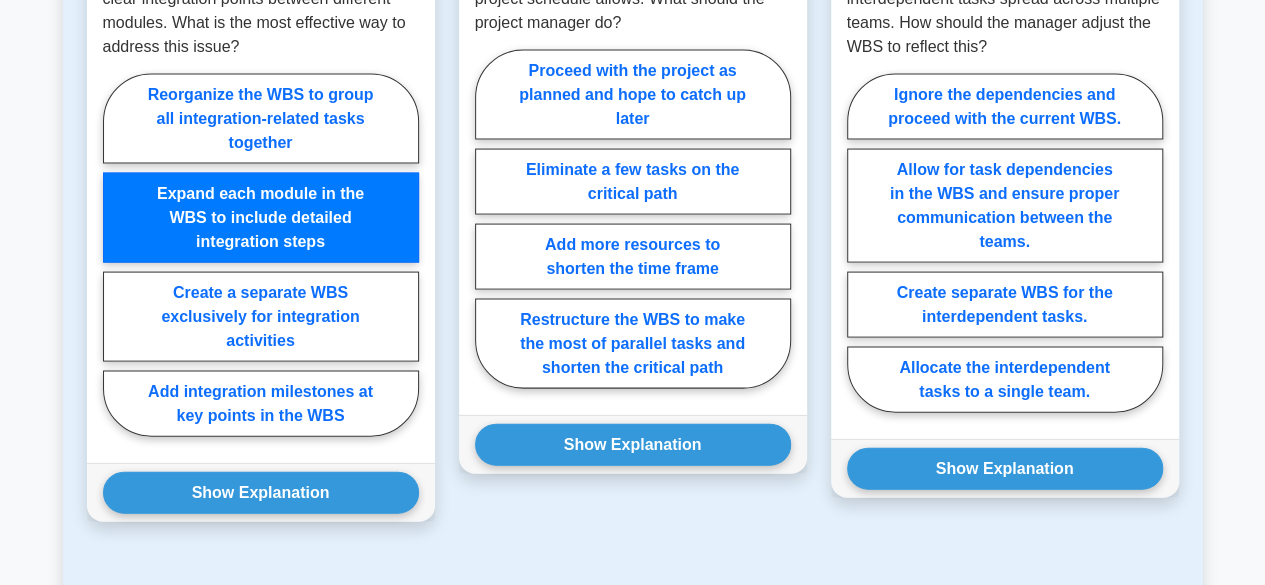 scroll, scrollTop: 2000, scrollLeft: 0, axis: vertical 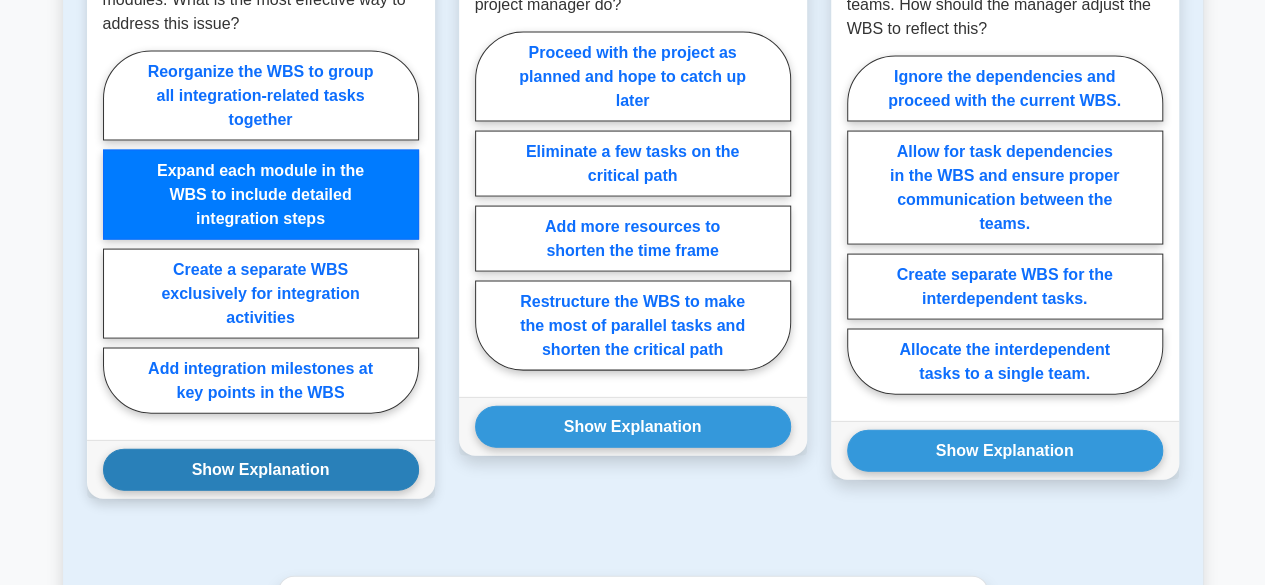 click on "Show Explanation" at bounding box center (261, 470) 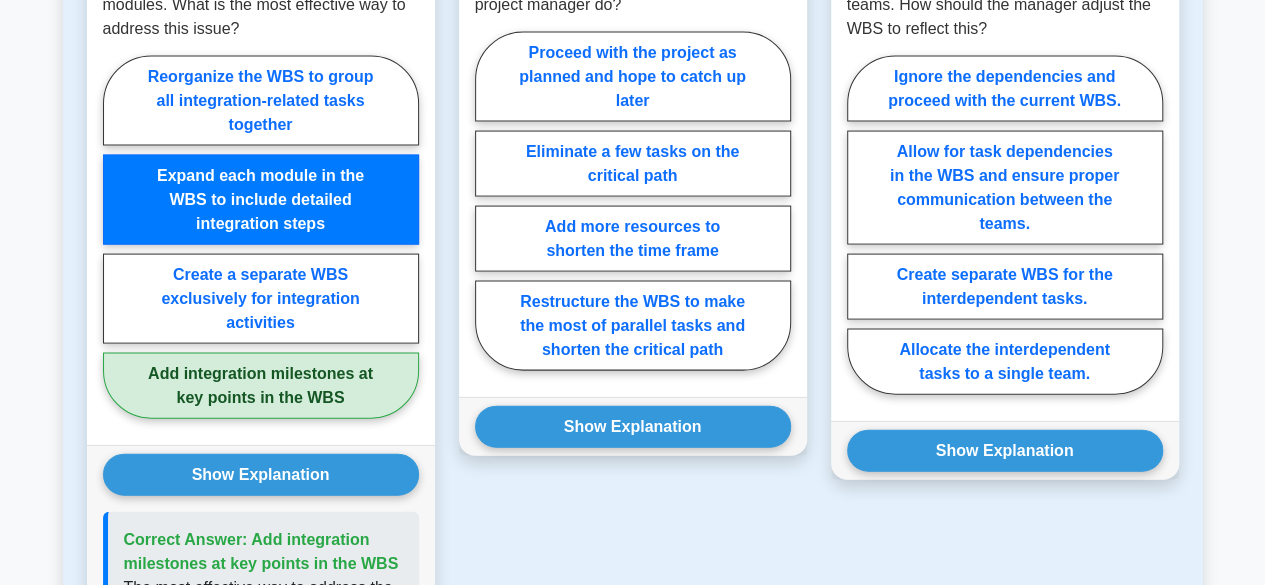 click on "Back to Scope Management
Work Breakdown Structure (WBS)
5 minutes
5 Questions
Guide on Work Breakdown Structure (WBS) as per PMBOK Guide Seventh Edition
The  Work Breakdown Structure (WBS)   Why it is important:   What it is:   How it works:     Test mode:" at bounding box center (632, 286) 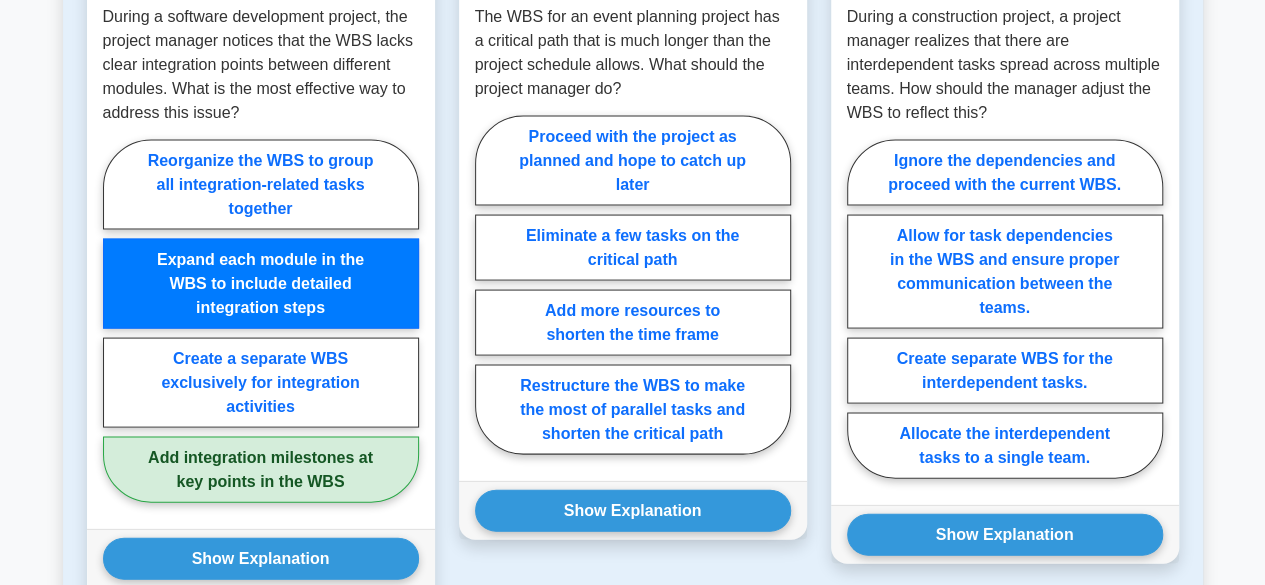 scroll, scrollTop: 1920, scrollLeft: 0, axis: vertical 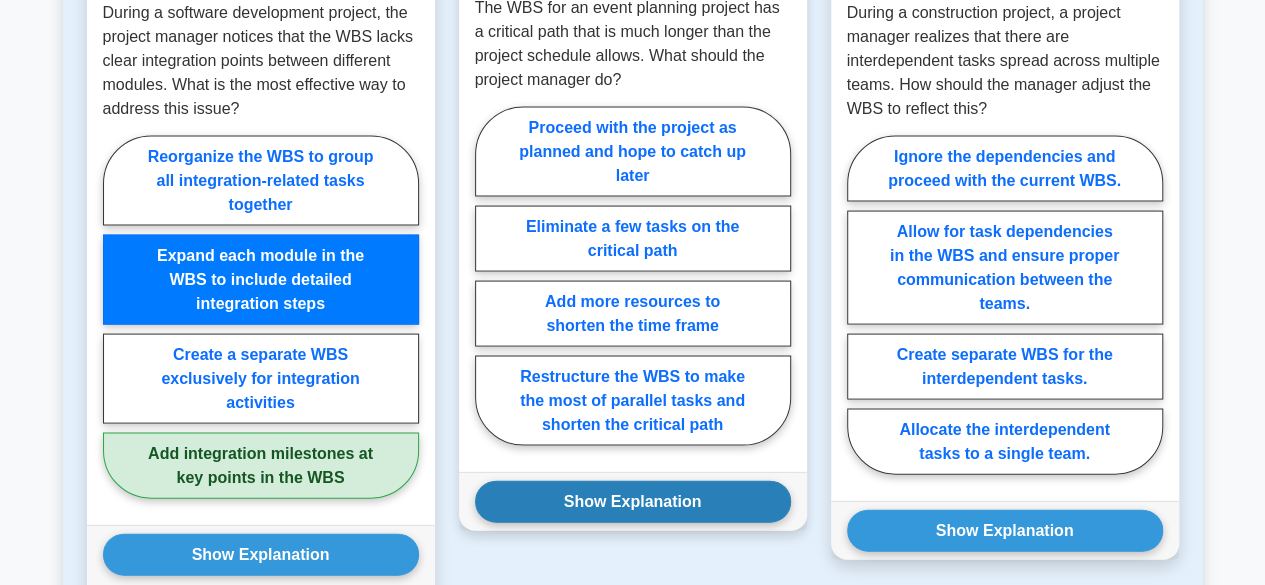 click on "Show Explanation" at bounding box center (633, 502) 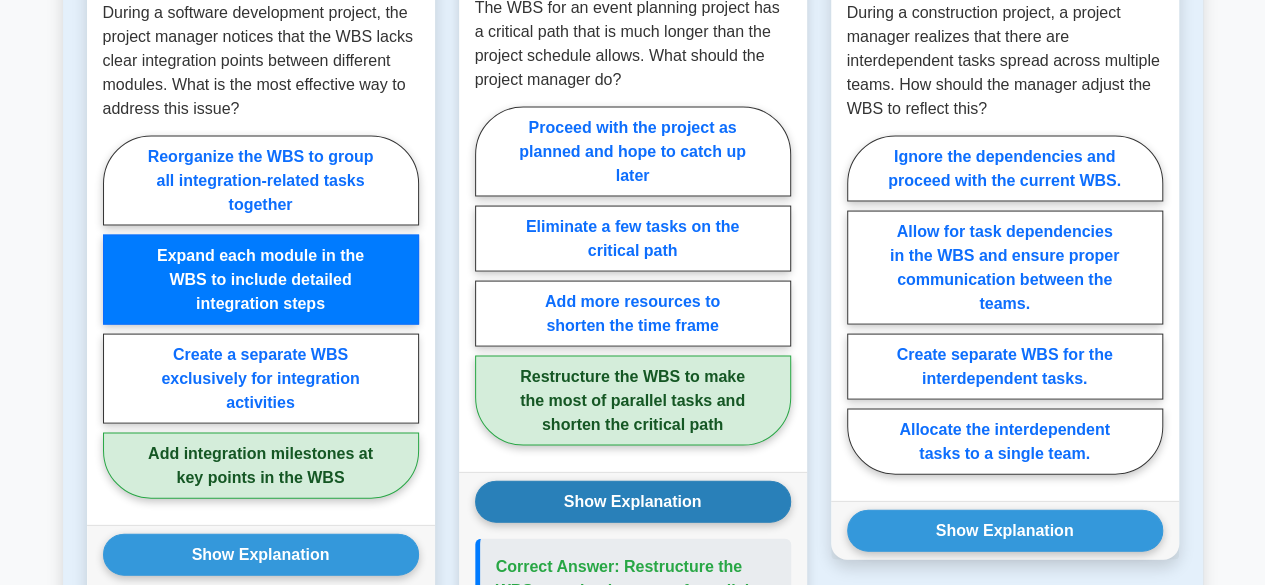 type 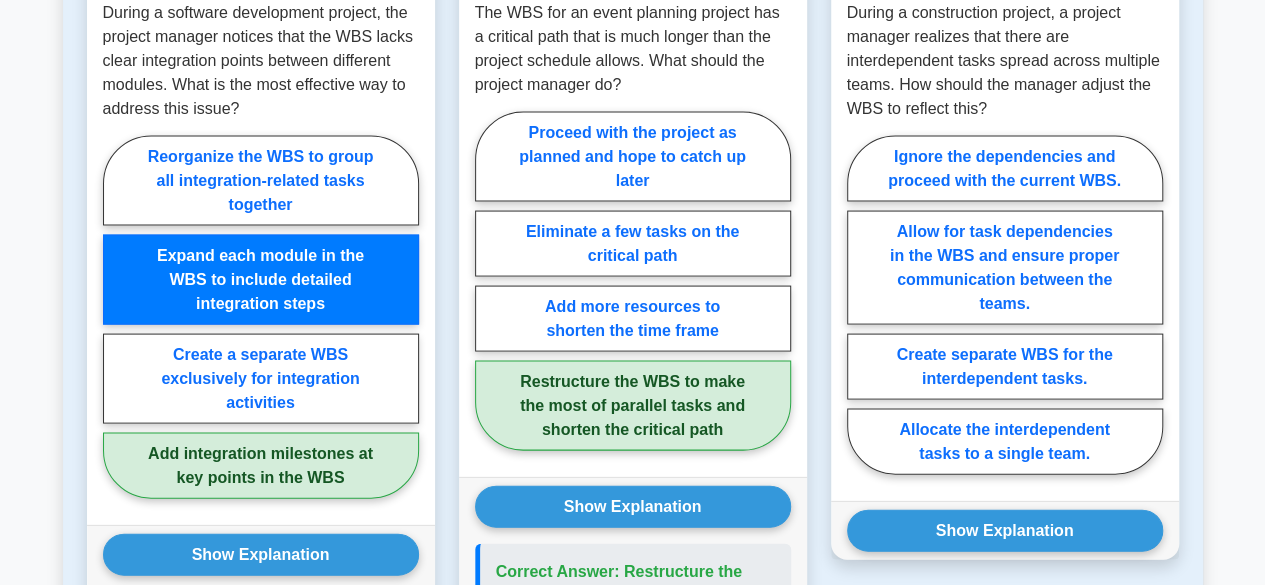 scroll, scrollTop: 1408, scrollLeft: 0, axis: vertical 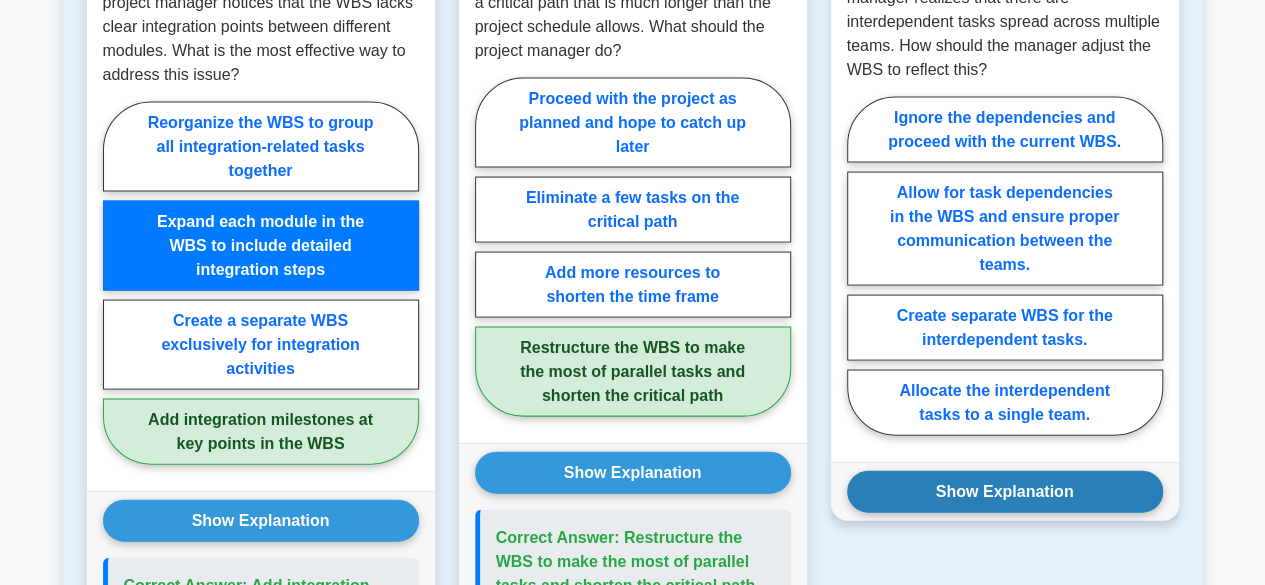 click on "Show Explanation" at bounding box center [1005, 492] 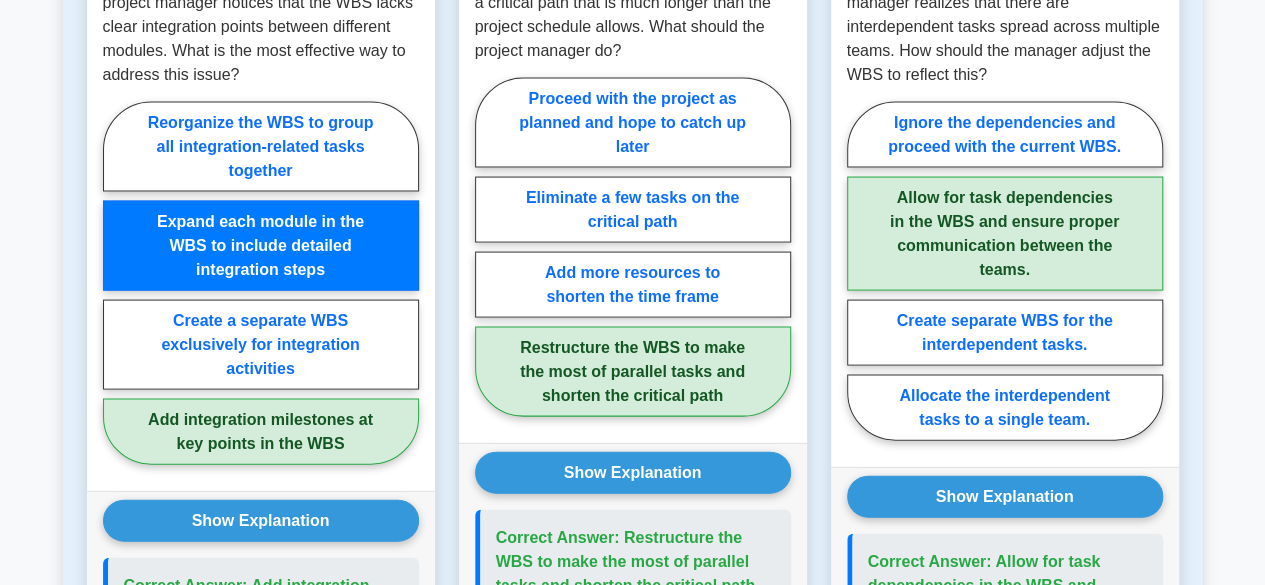 scroll, scrollTop: 1442, scrollLeft: 0, axis: vertical 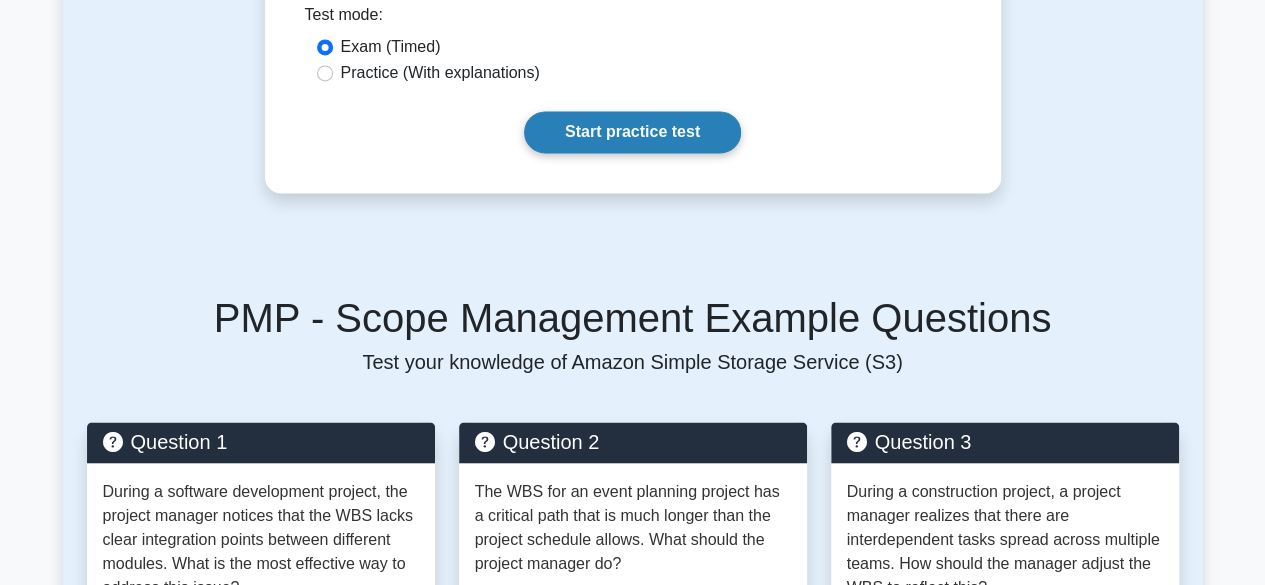 click on "Start practice test" at bounding box center [632, 132] 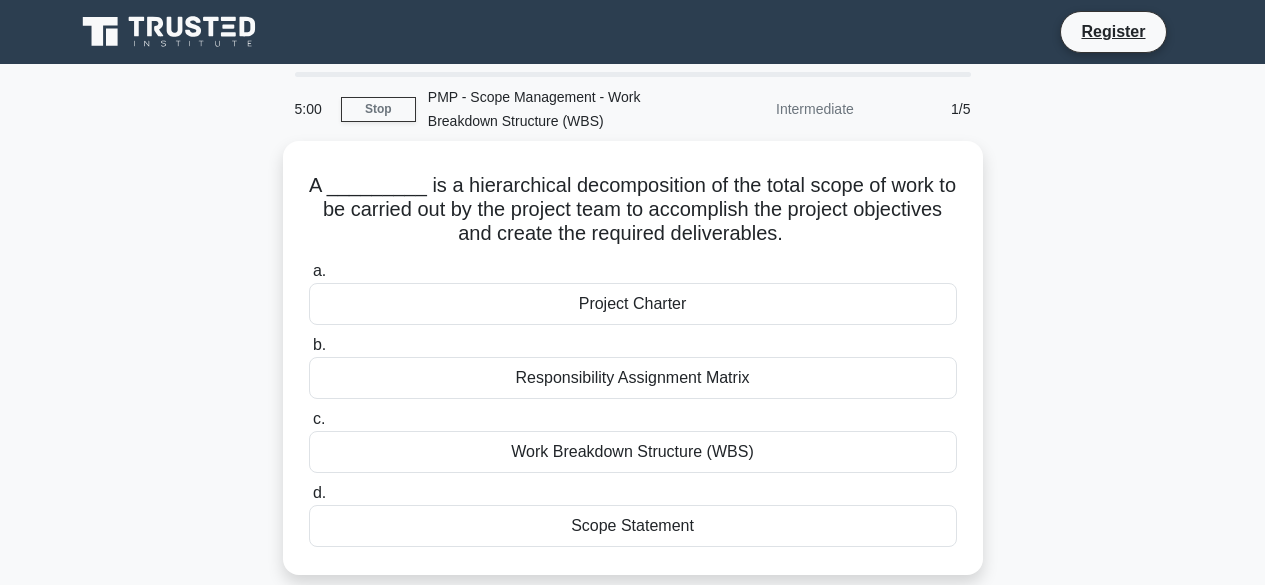 scroll, scrollTop: 0, scrollLeft: 0, axis: both 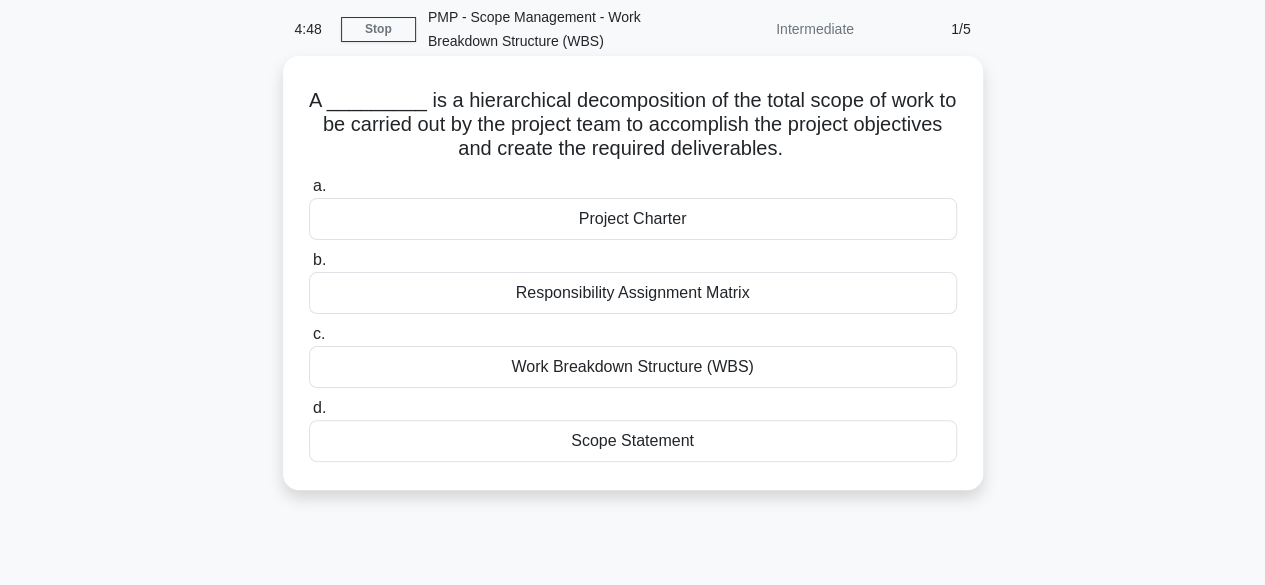 click on "Work Breakdown Structure (WBS)" at bounding box center (633, 367) 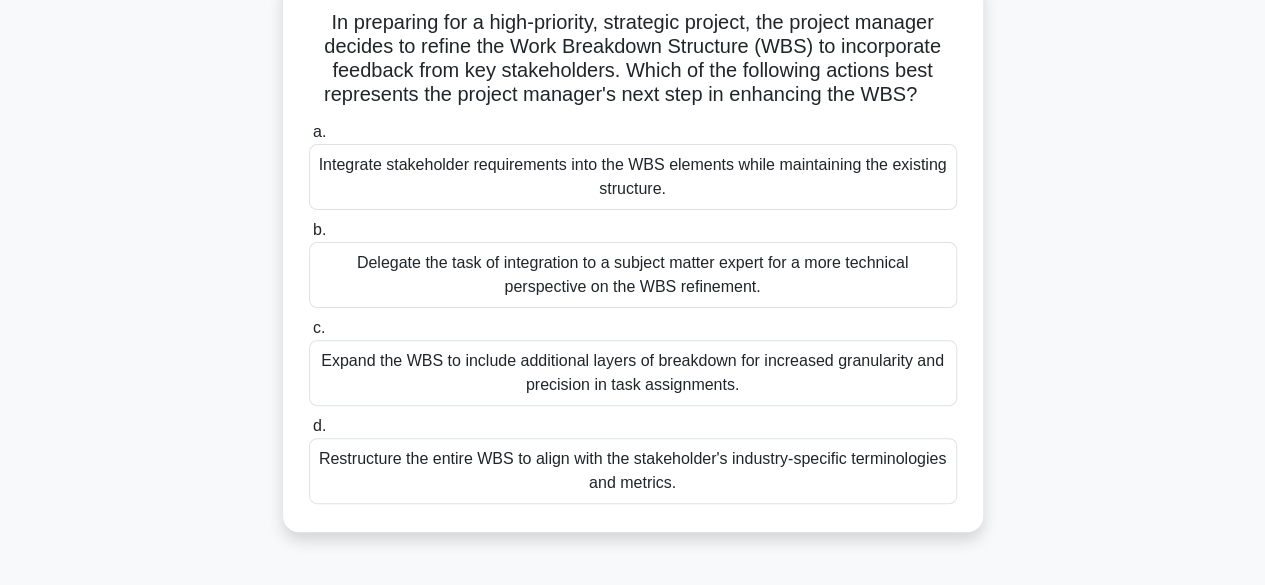 scroll, scrollTop: 160, scrollLeft: 0, axis: vertical 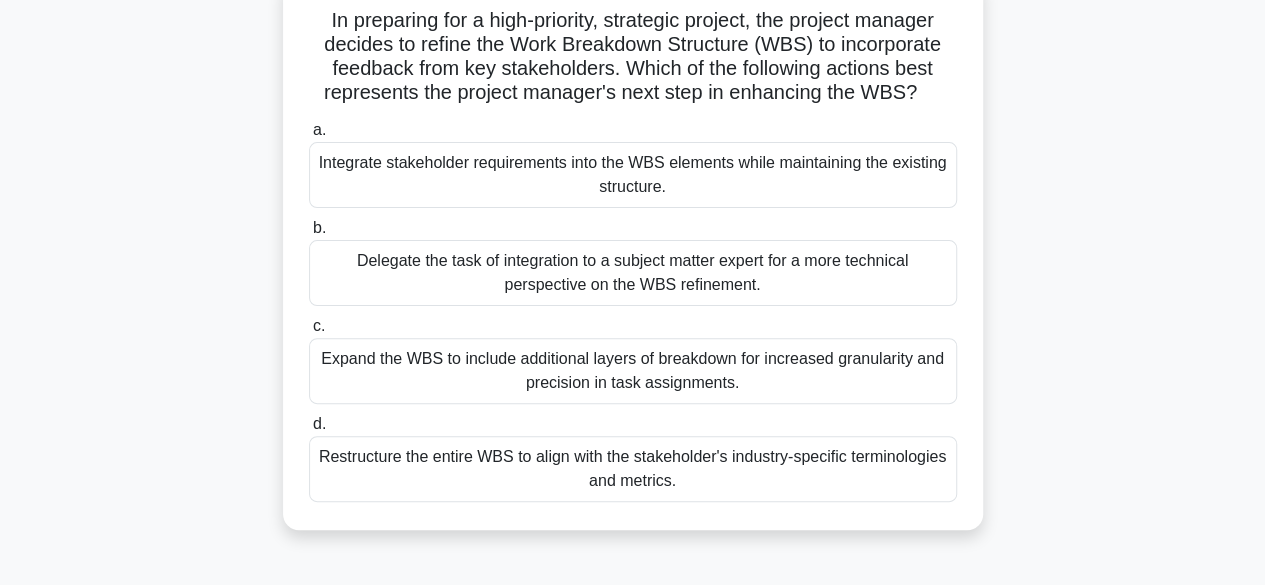 click on "Integrate stakeholder requirements into the WBS elements while maintaining the existing structure." at bounding box center [633, 175] 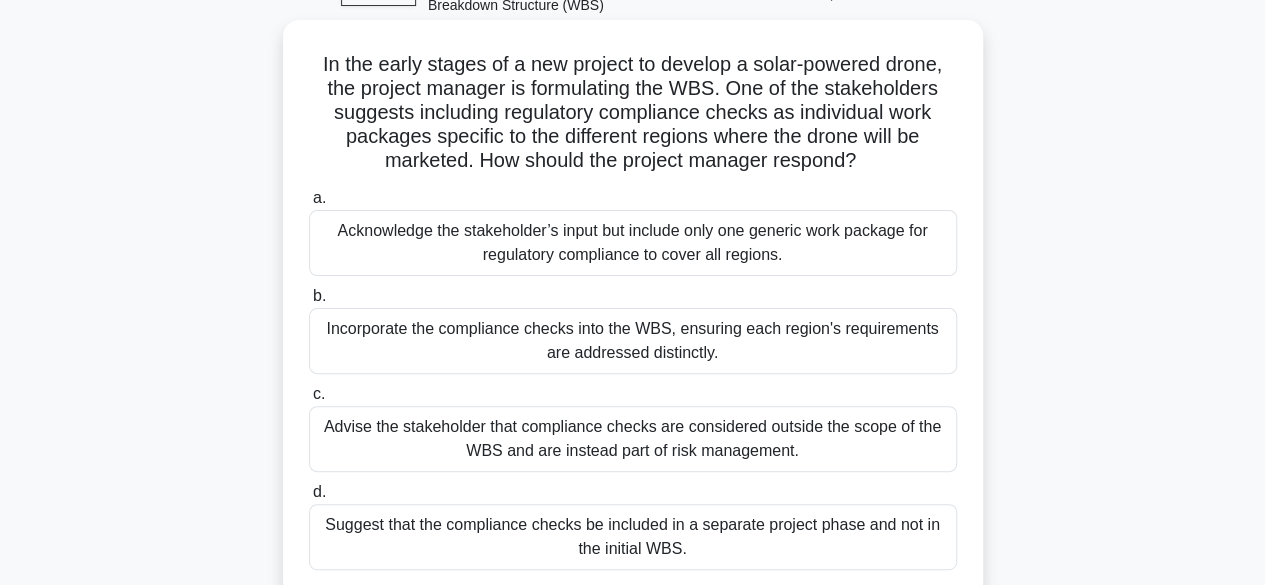 scroll, scrollTop: 120, scrollLeft: 0, axis: vertical 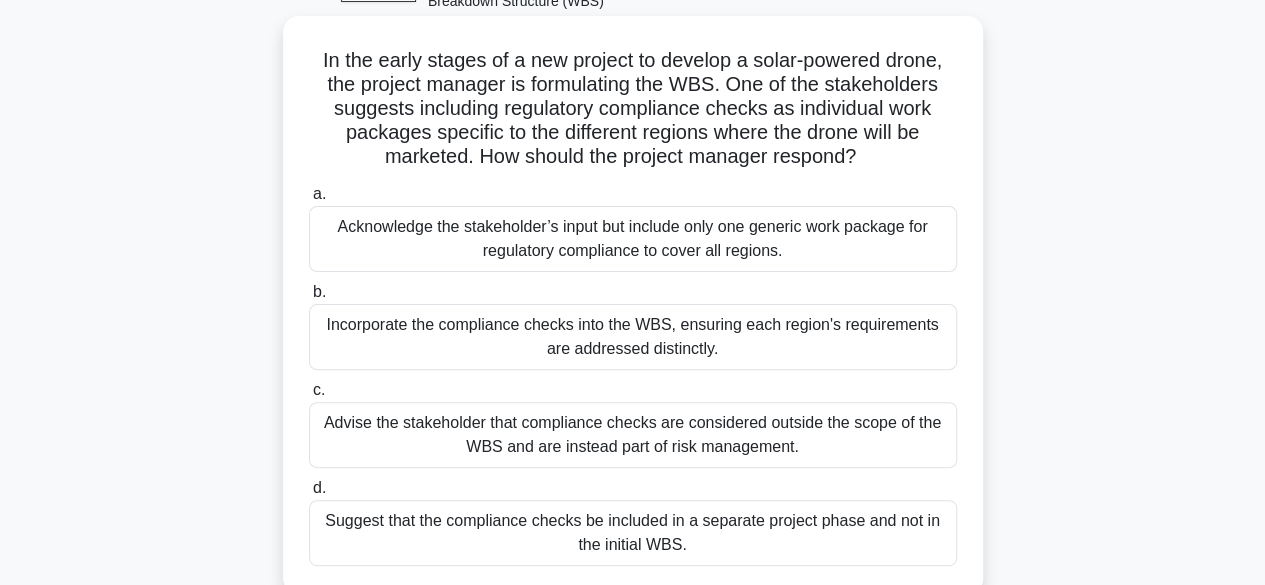 click on "Incorporate the compliance checks into the WBS, ensuring each region's requirements are addressed distinctly." at bounding box center (633, 337) 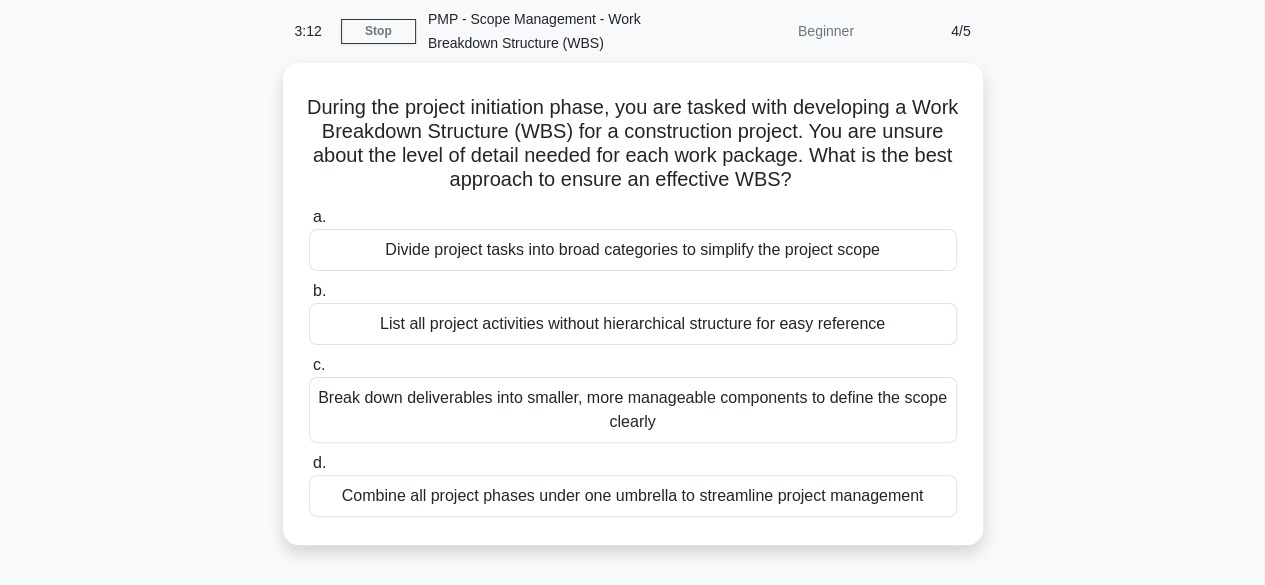 scroll, scrollTop: 80, scrollLeft: 0, axis: vertical 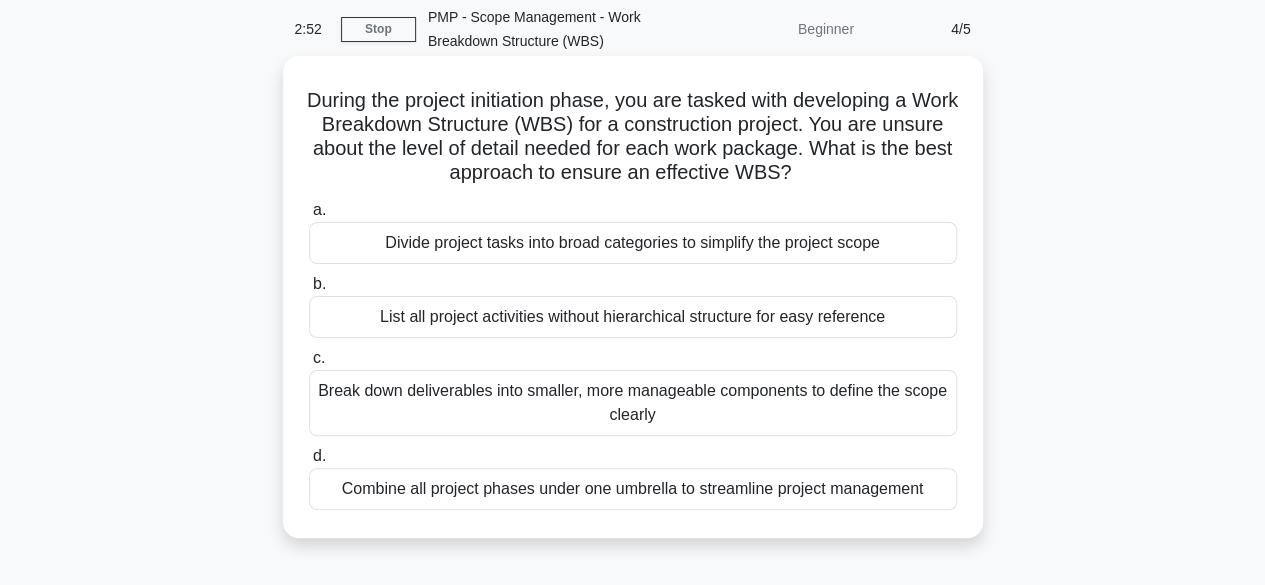 click on "Break down deliverables into smaller, more manageable components to define the scope clearly" at bounding box center (633, 403) 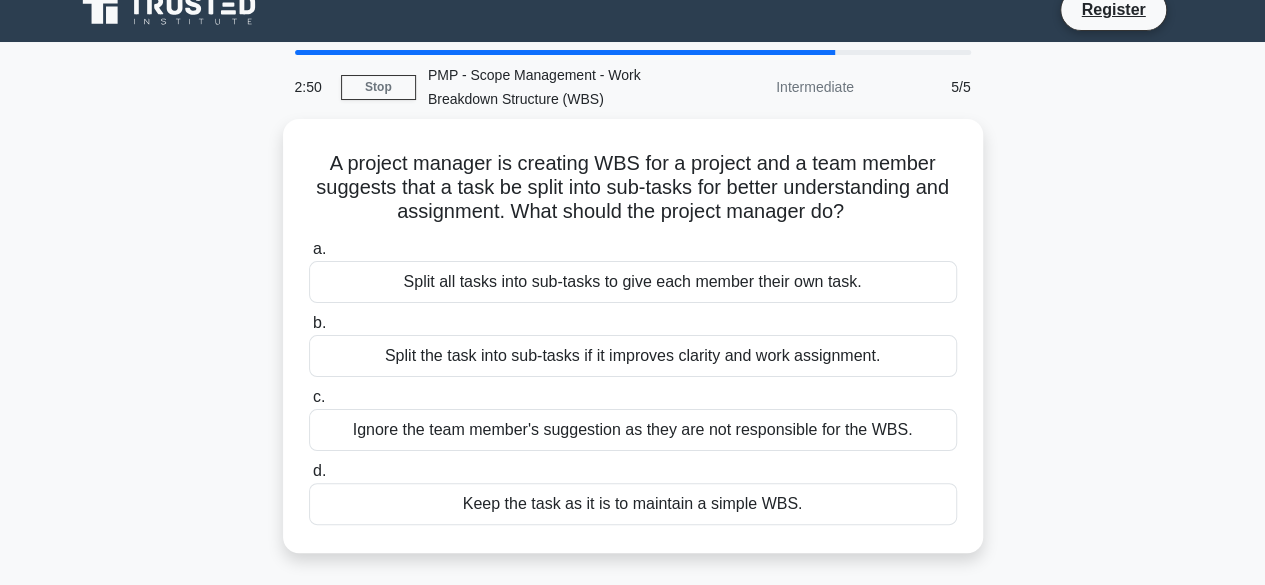 scroll, scrollTop: 0, scrollLeft: 0, axis: both 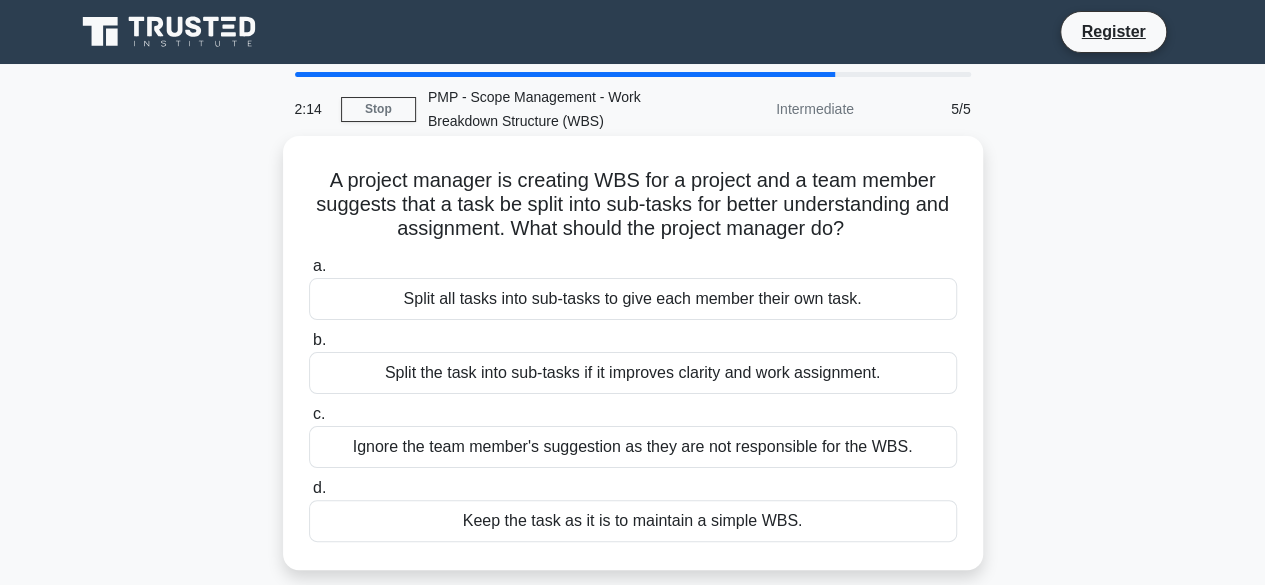 click on "Split the task into sub-tasks if it improves clarity and work assignment." at bounding box center [633, 373] 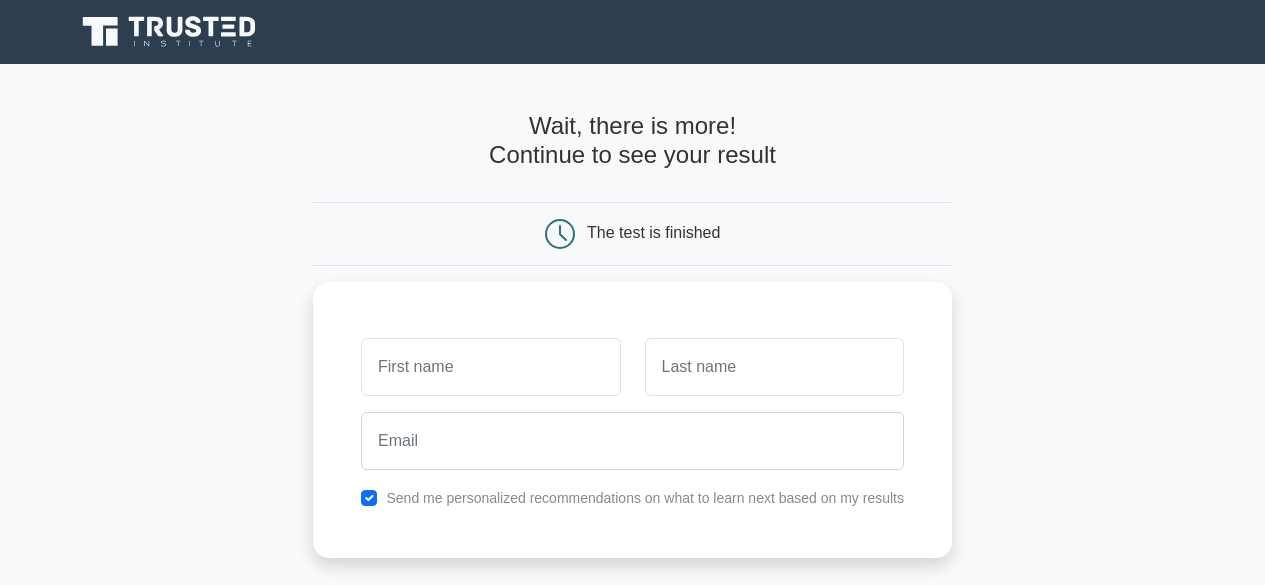 scroll, scrollTop: 0, scrollLeft: 0, axis: both 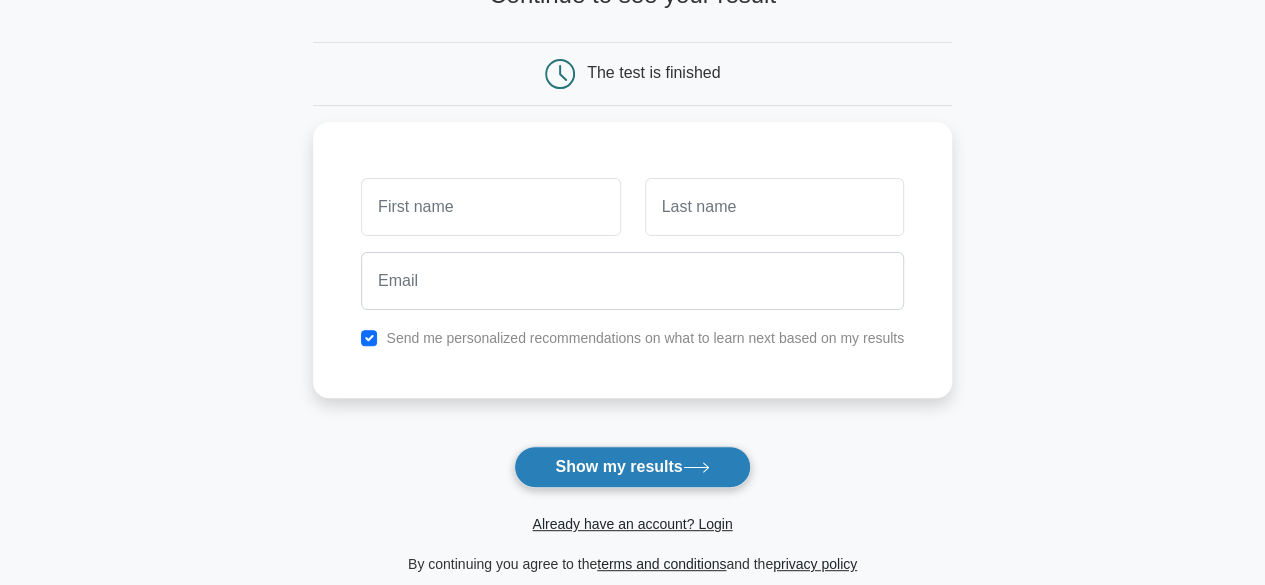 click on "Show my results" at bounding box center [632, 467] 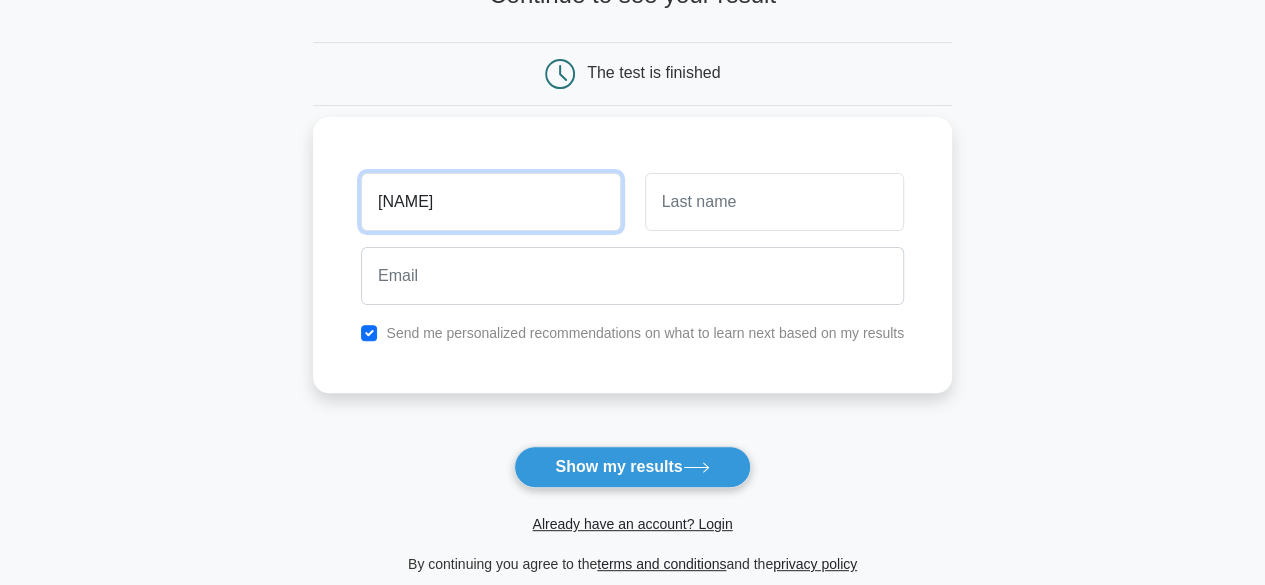 type on "kaye" 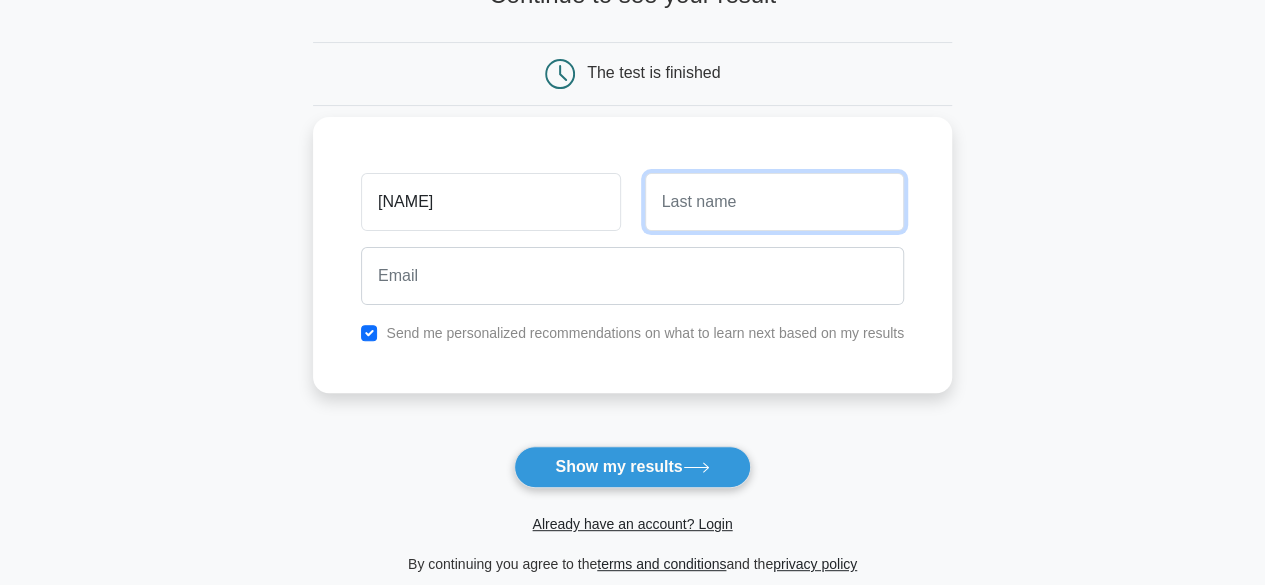 click at bounding box center (774, 202) 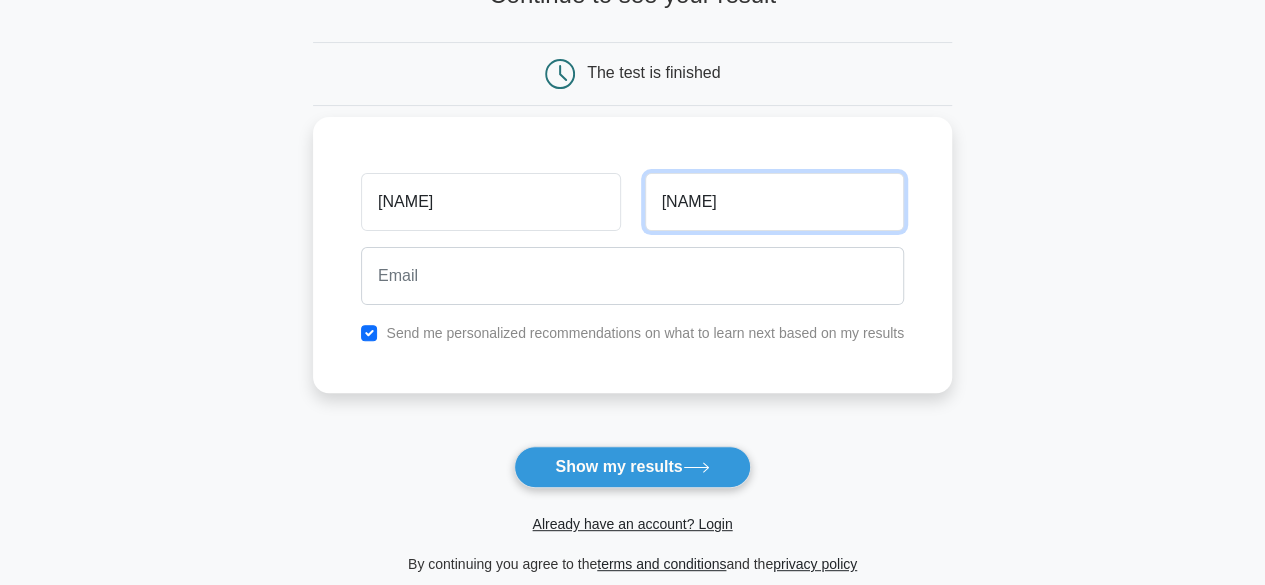 type on "deeyaz" 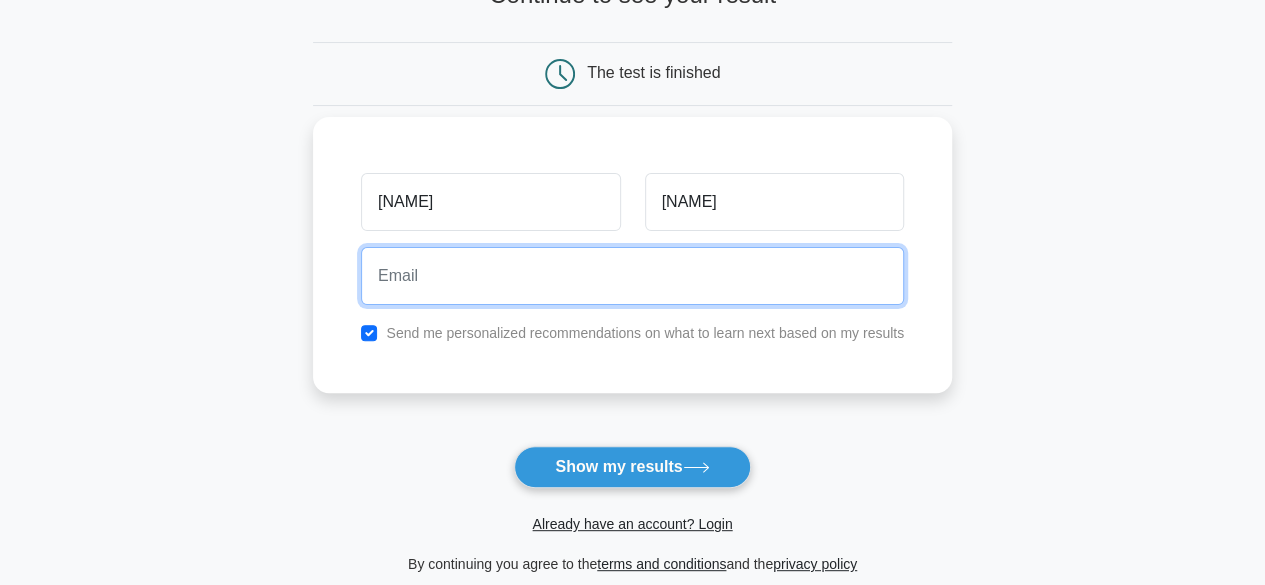 click at bounding box center (632, 276) 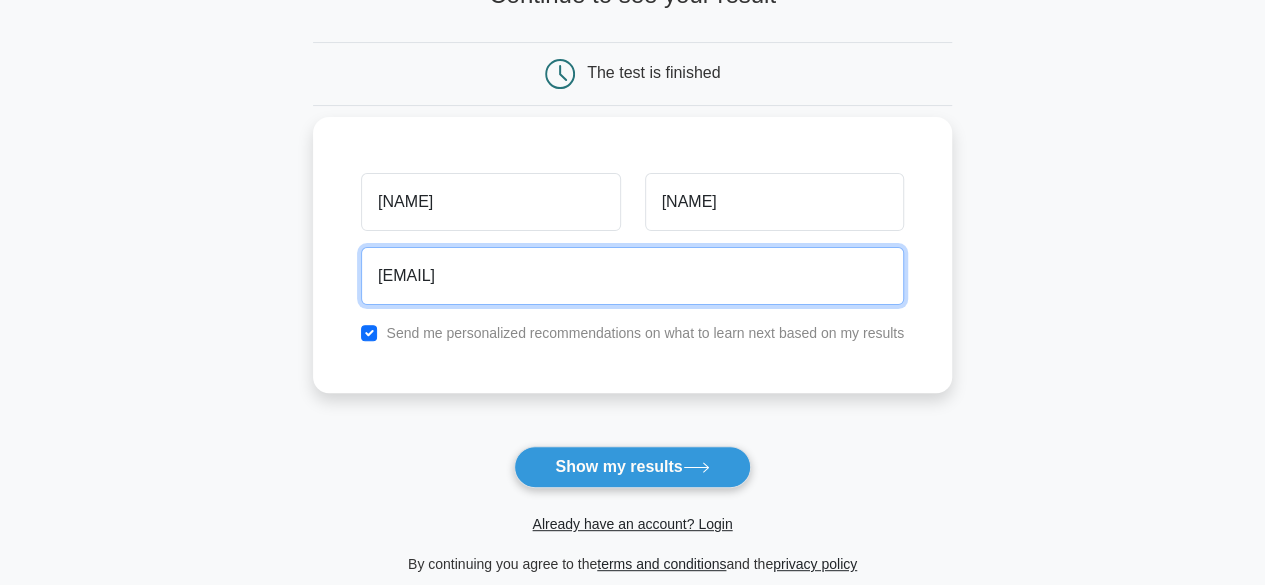 type on "kayedeeyaz@gmail.com" 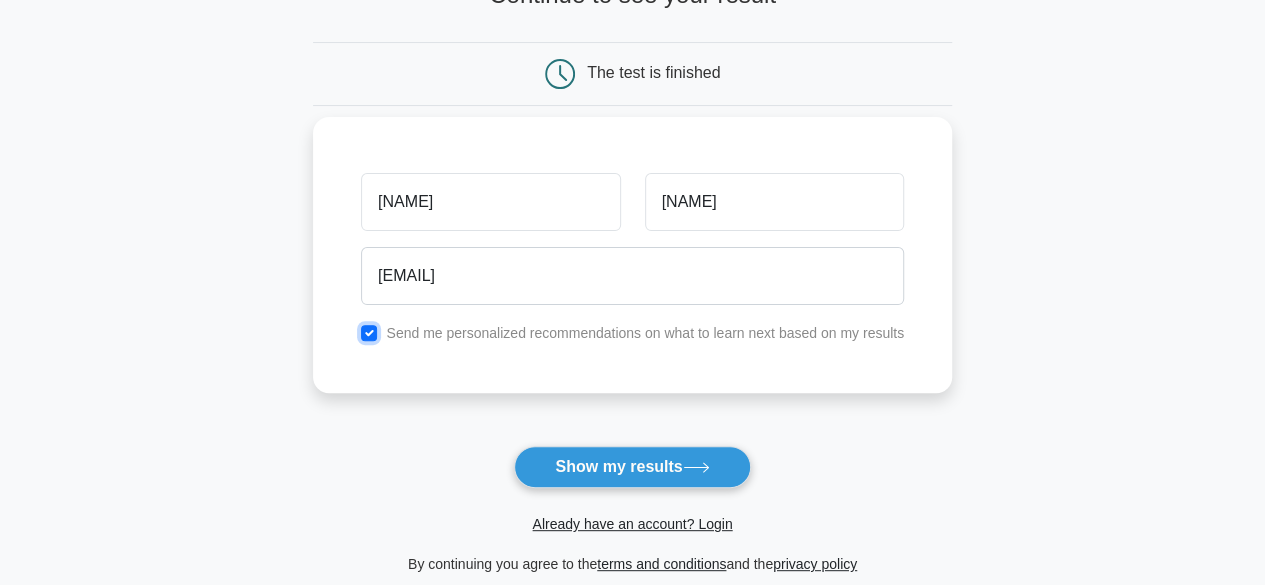 click at bounding box center [369, 333] 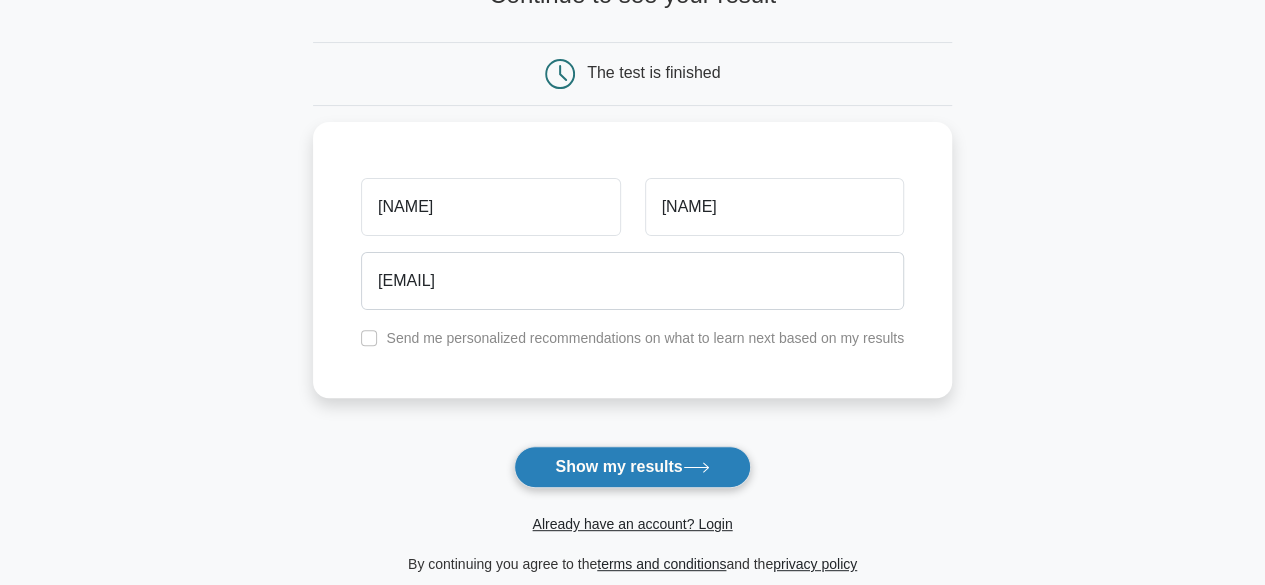 click on "Show my results" at bounding box center (632, 467) 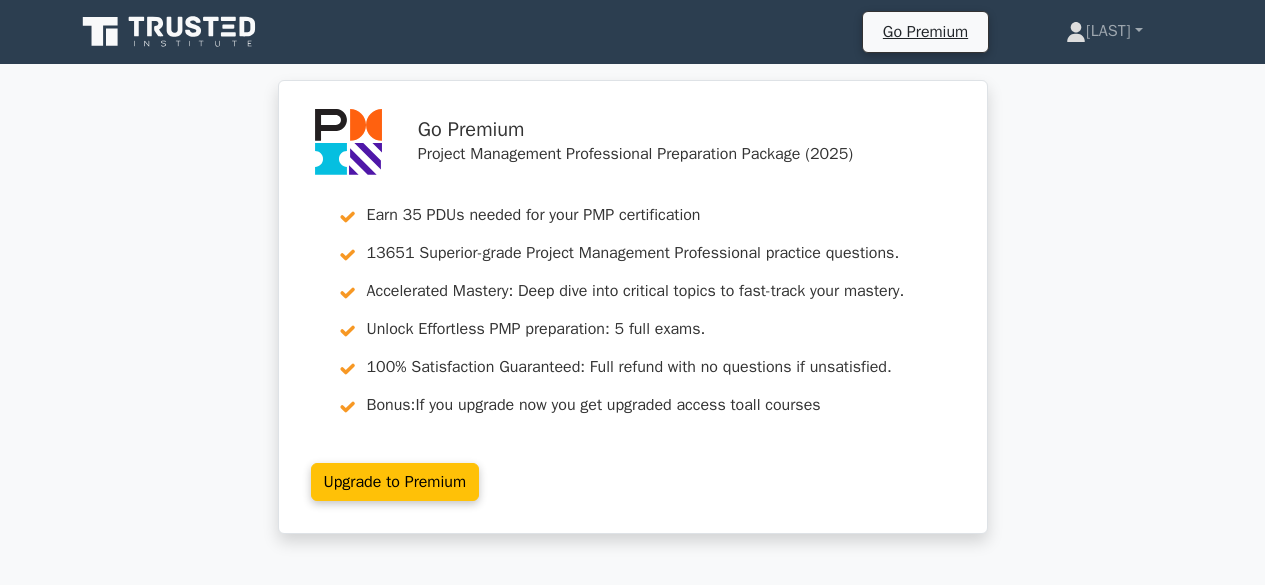 scroll, scrollTop: 0, scrollLeft: 0, axis: both 